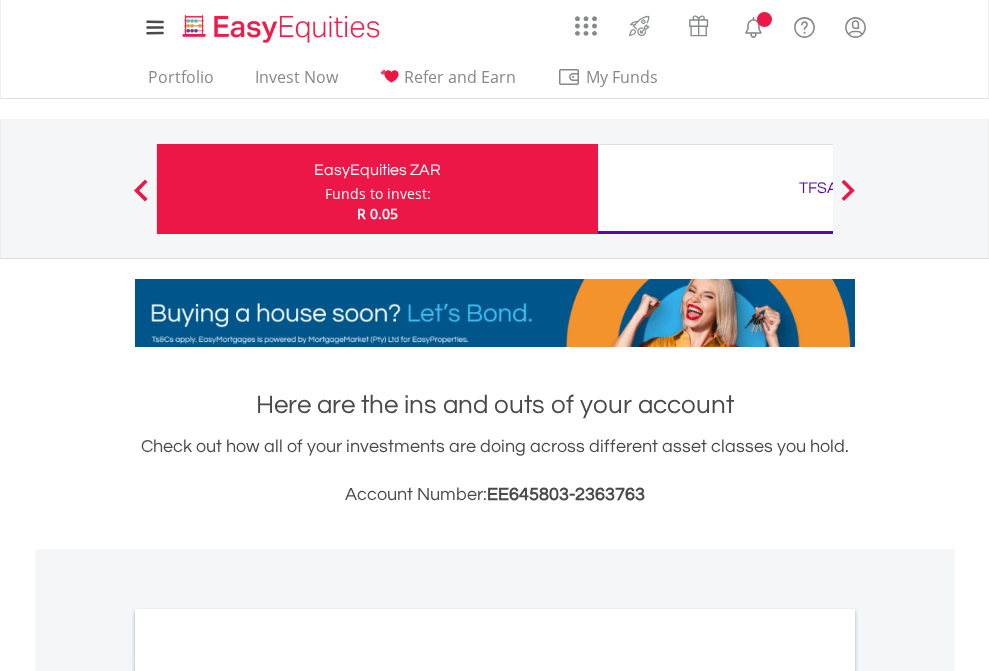scroll, scrollTop: 0, scrollLeft: 0, axis: both 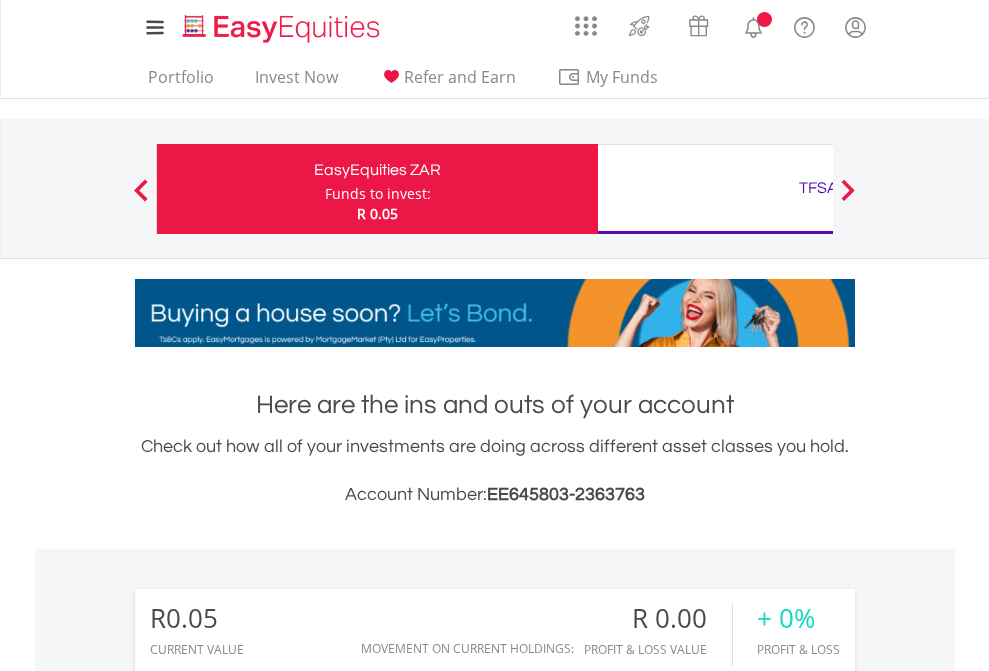 click on "Funds to invest:" at bounding box center [378, 194] 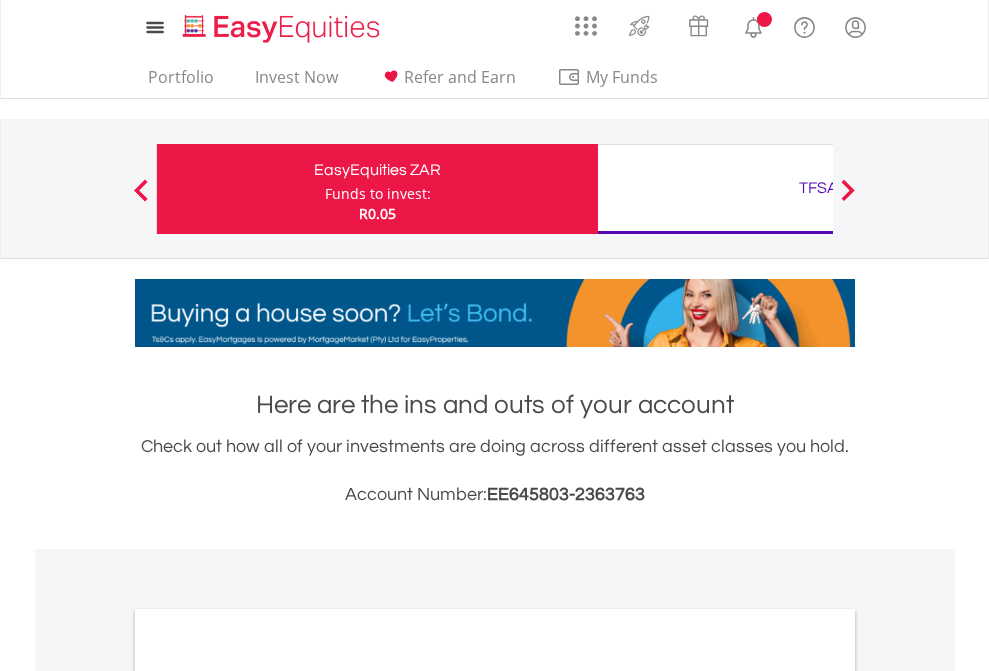 scroll, scrollTop: 0, scrollLeft: 0, axis: both 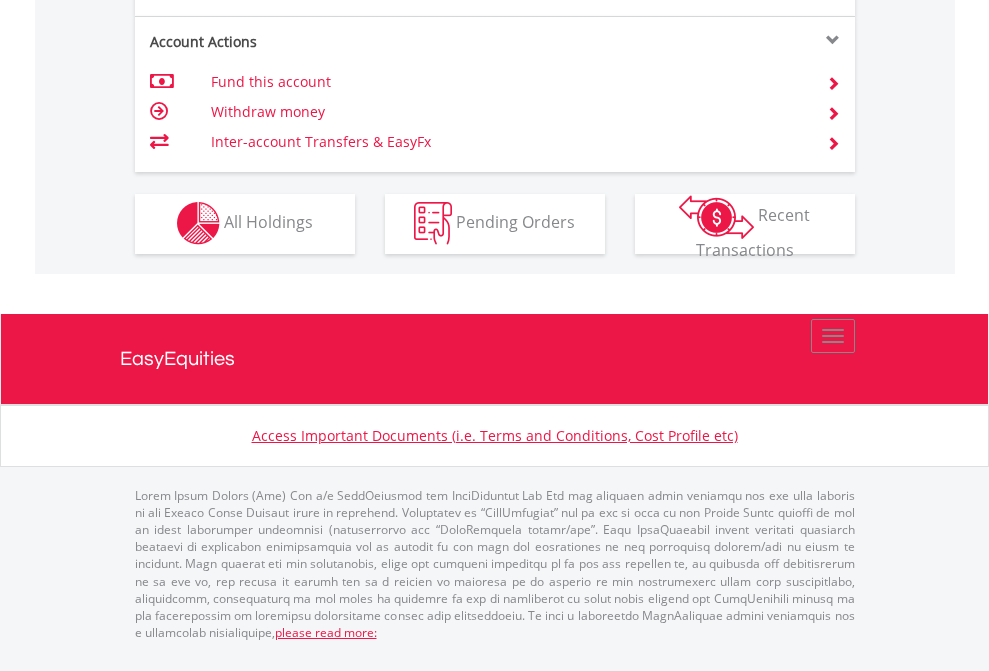 click on "Investment types" at bounding box center [706, -353] 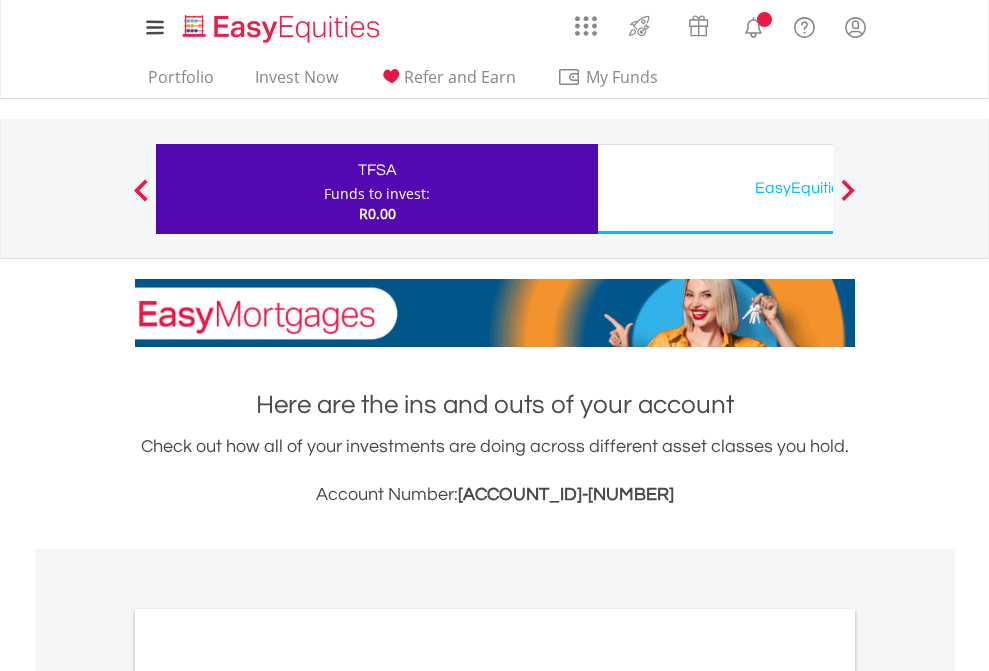 scroll, scrollTop: 0, scrollLeft: 0, axis: both 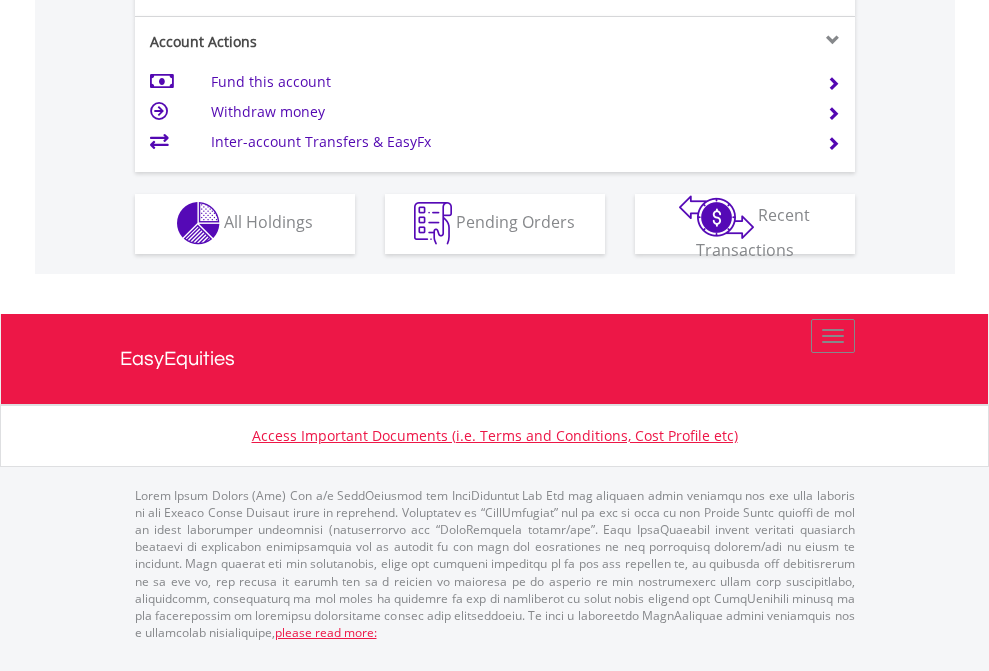 click on "Investment types" at bounding box center (706, -353) 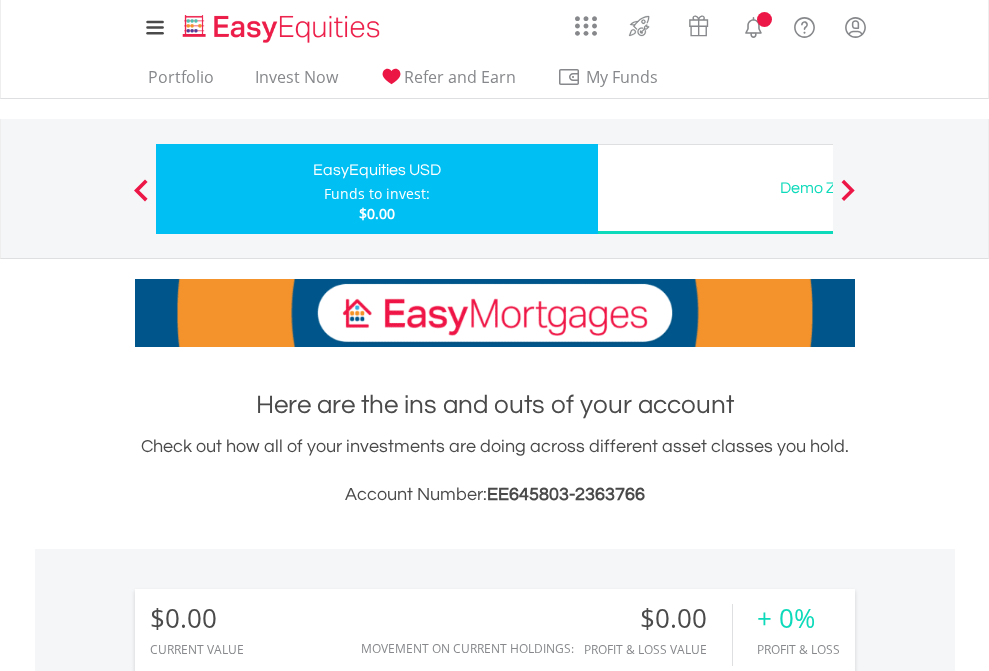 scroll, scrollTop: 0, scrollLeft: 0, axis: both 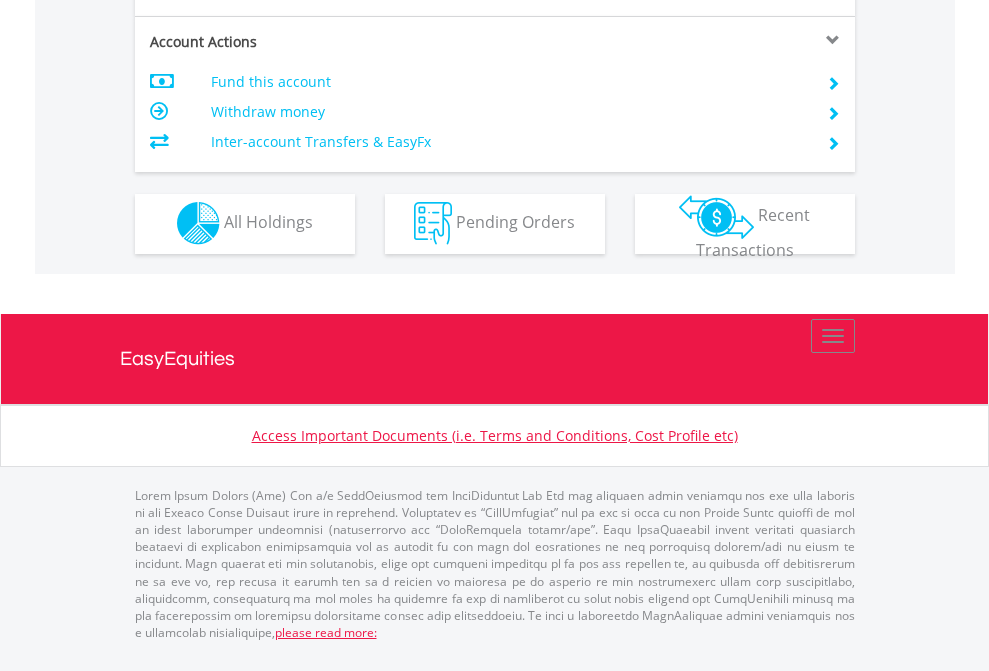 click on "Investment types" at bounding box center [706, -353] 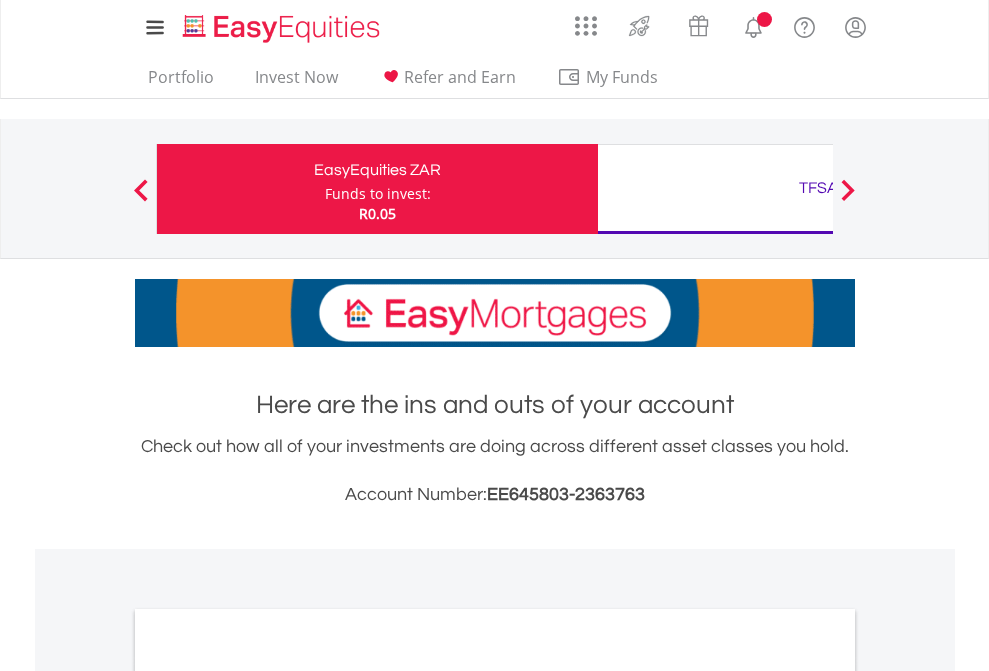 scroll, scrollTop: 0, scrollLeft: 0, axis: both 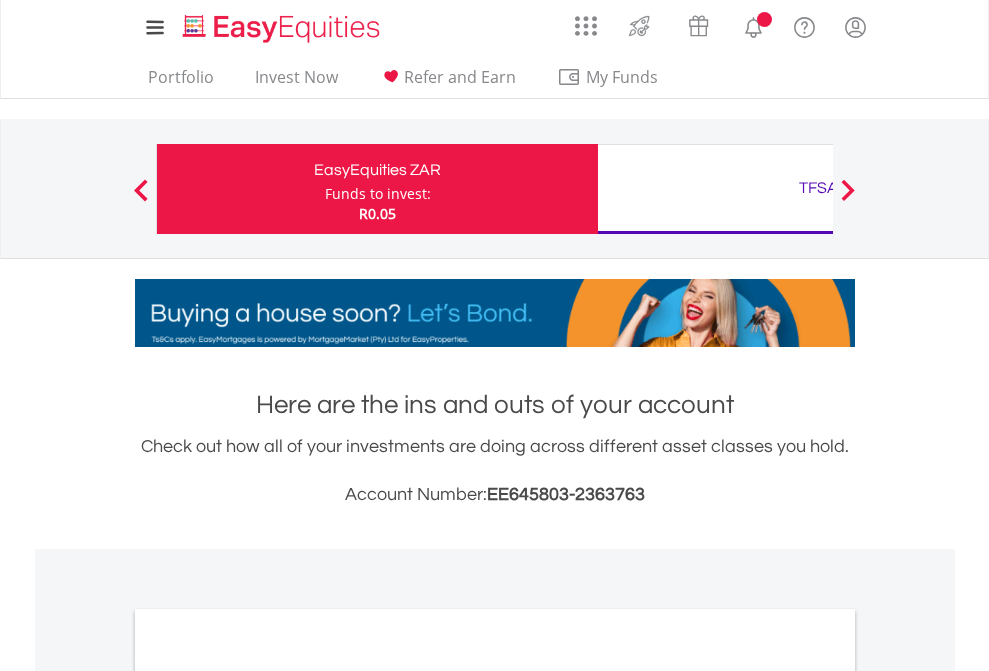click on "All Holdings" at bounding box center [268, 1096] 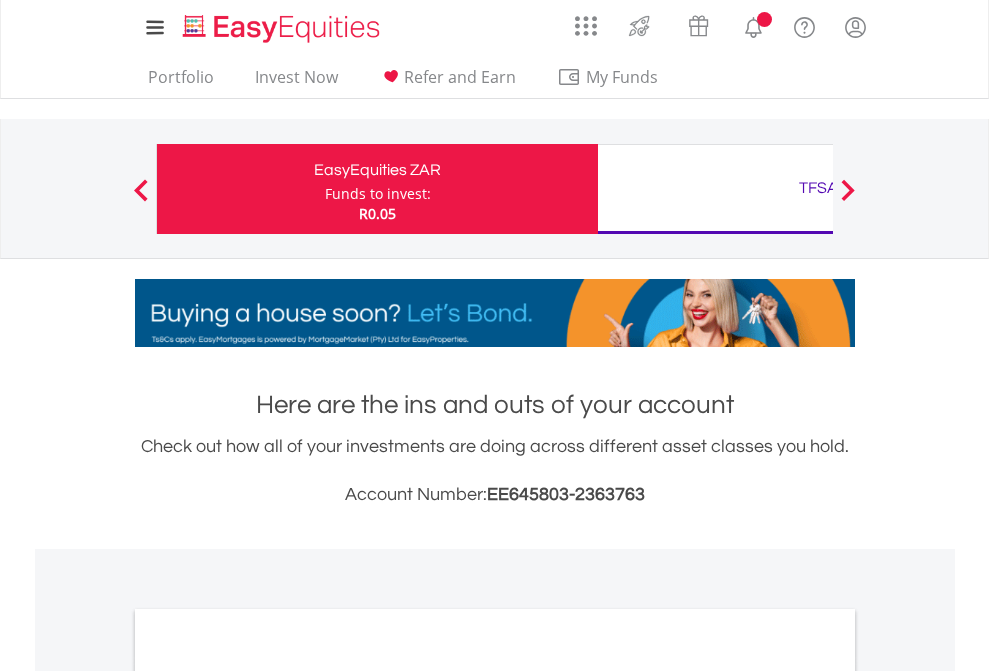 scroll, scrollTop: 1202, scrollLeft: 0, axis: vertical 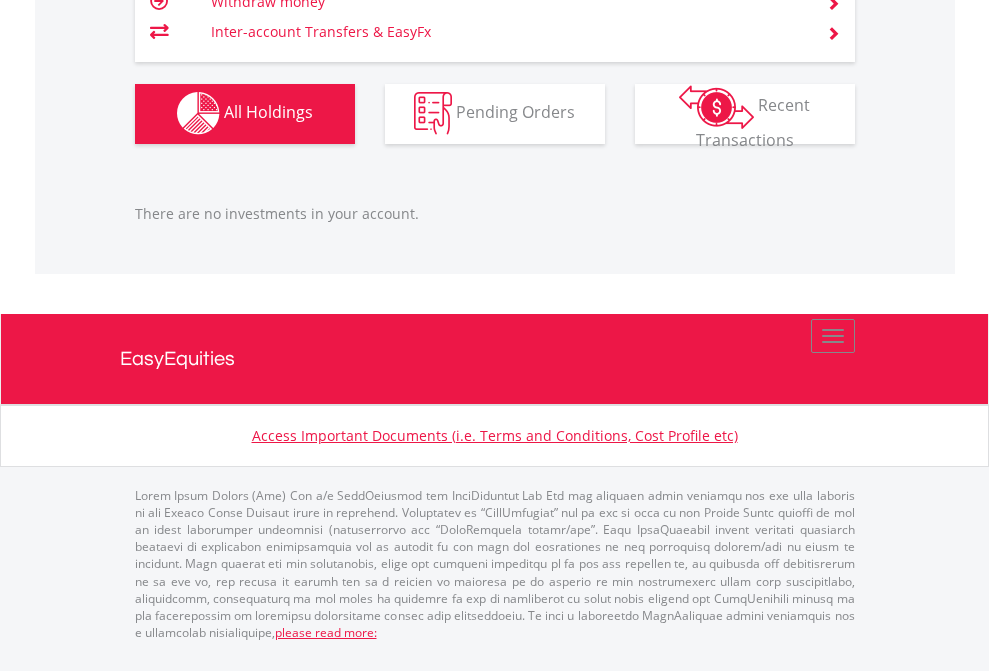 click on "TFSA" at bounding box center (818, -1142) 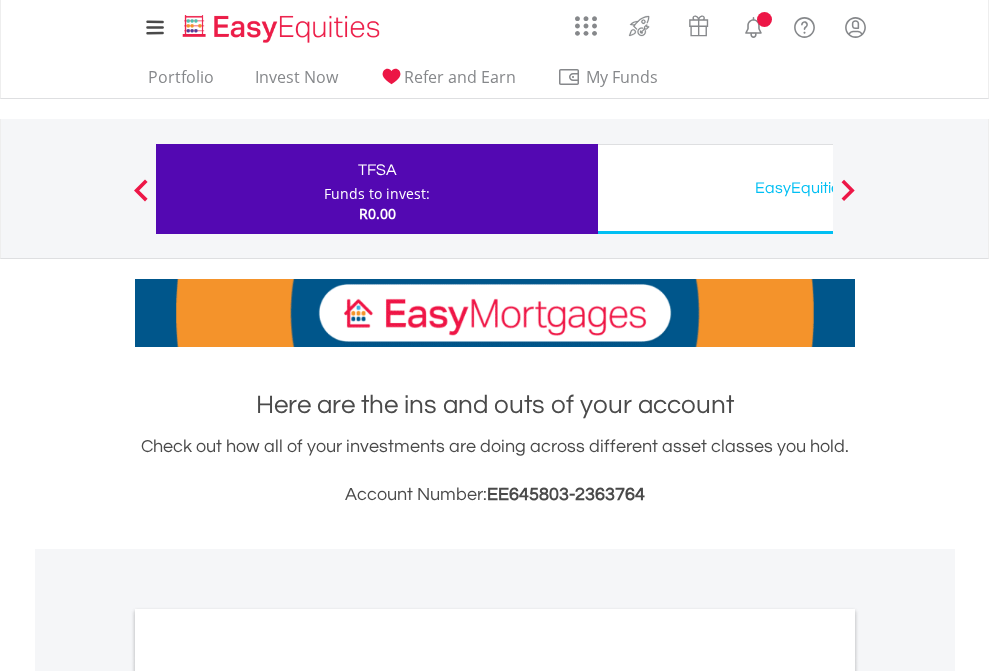 scroll, scrollTop: 0, scrollLeft: 0, axis: both 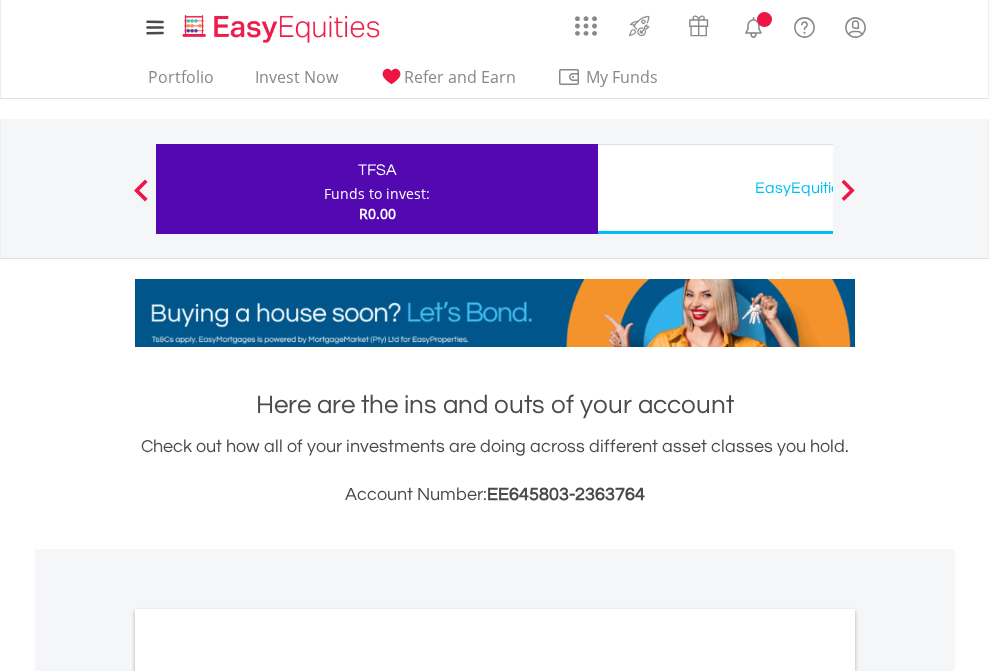 click on "All Holdings" at bounding box center [268, 1096] 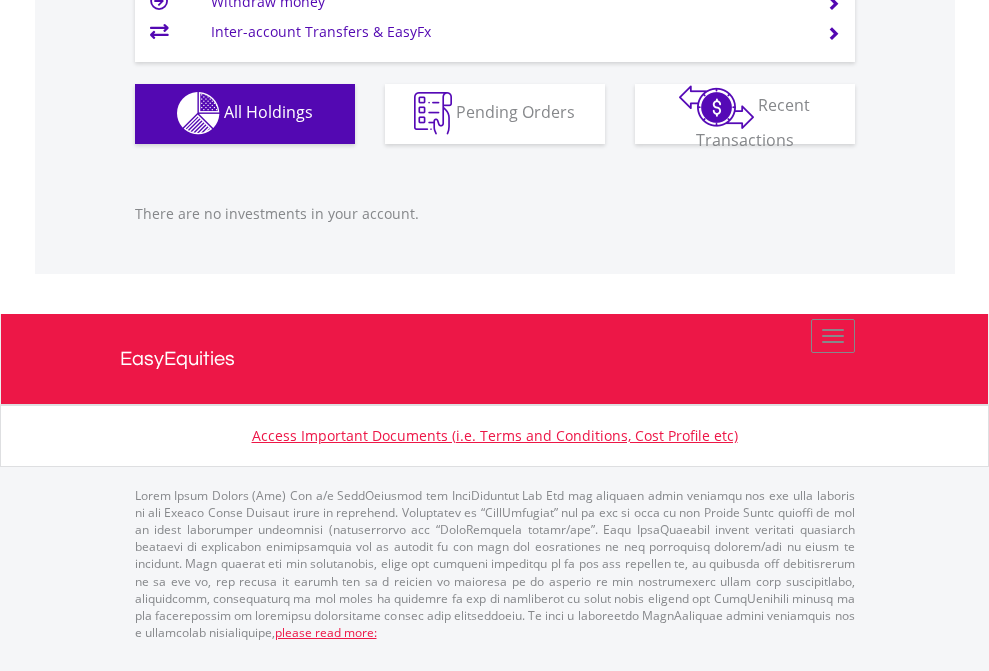 scroll, scrollTop: 1980, scrollLeft: 0, axis: vertical 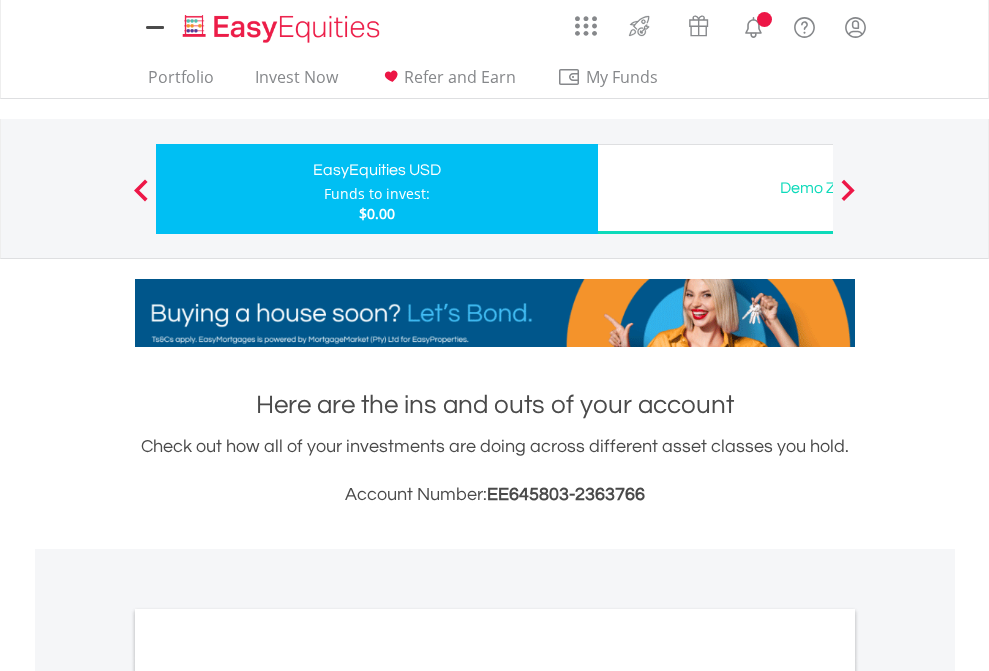 click on "All Holdings" at bounding box center (268, 1096) 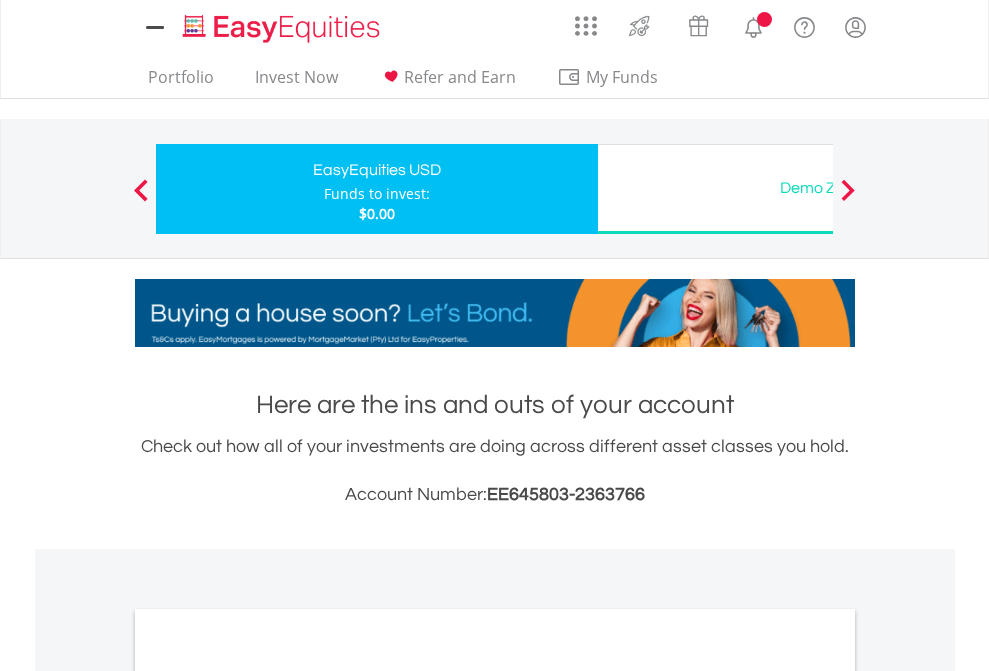 scroll, scrollTop: 1202, scrollLeft: 0, axis: vertical 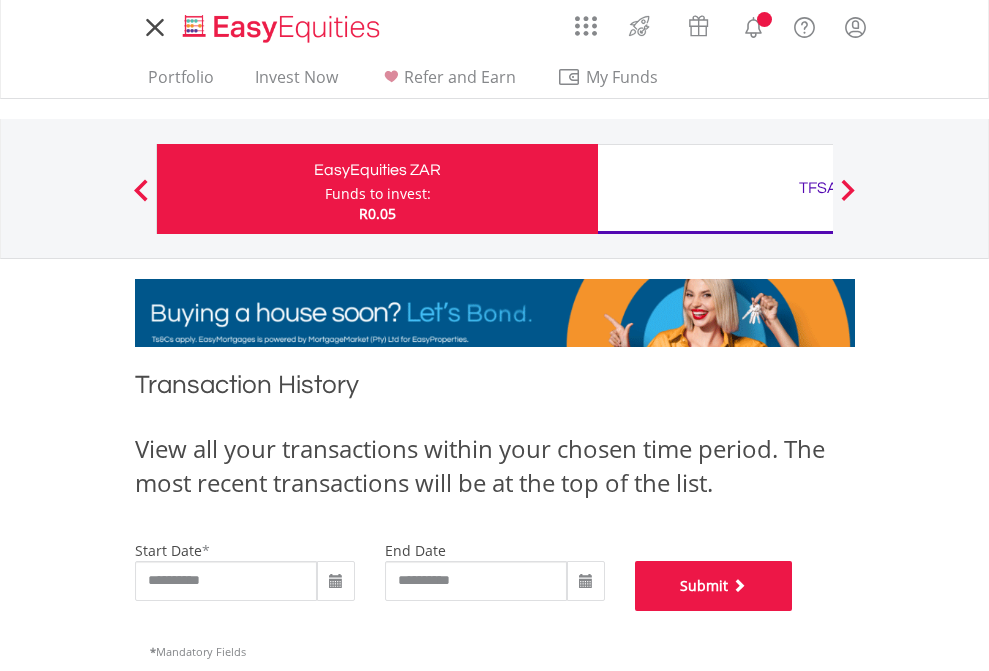 click on "Submit" at bounding box center (714, 586) 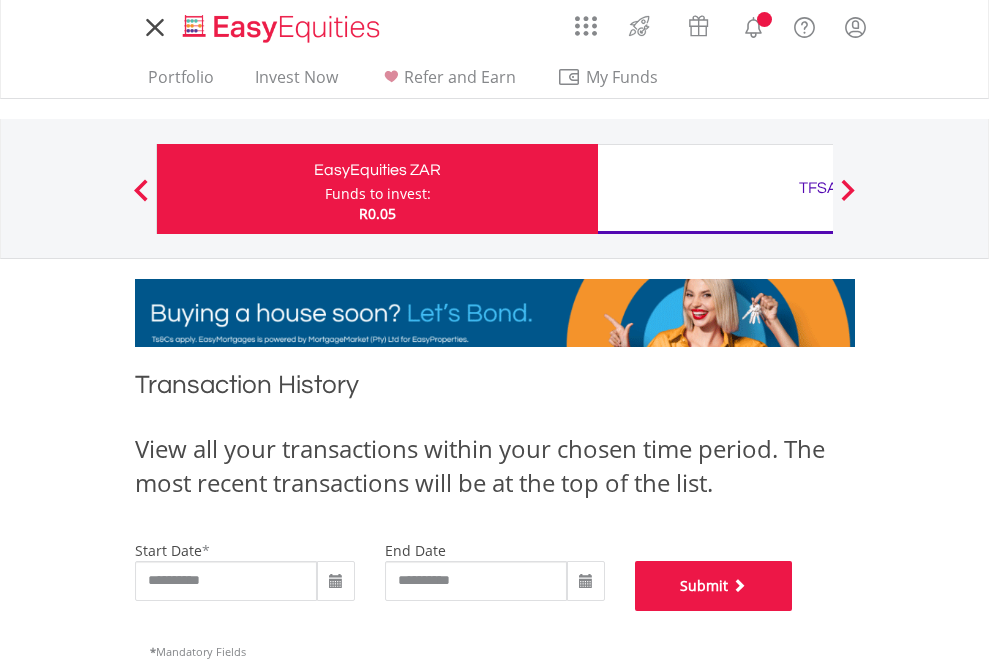 scroll, scrollTop: 811, scrollLeft: 0, axis: vertical 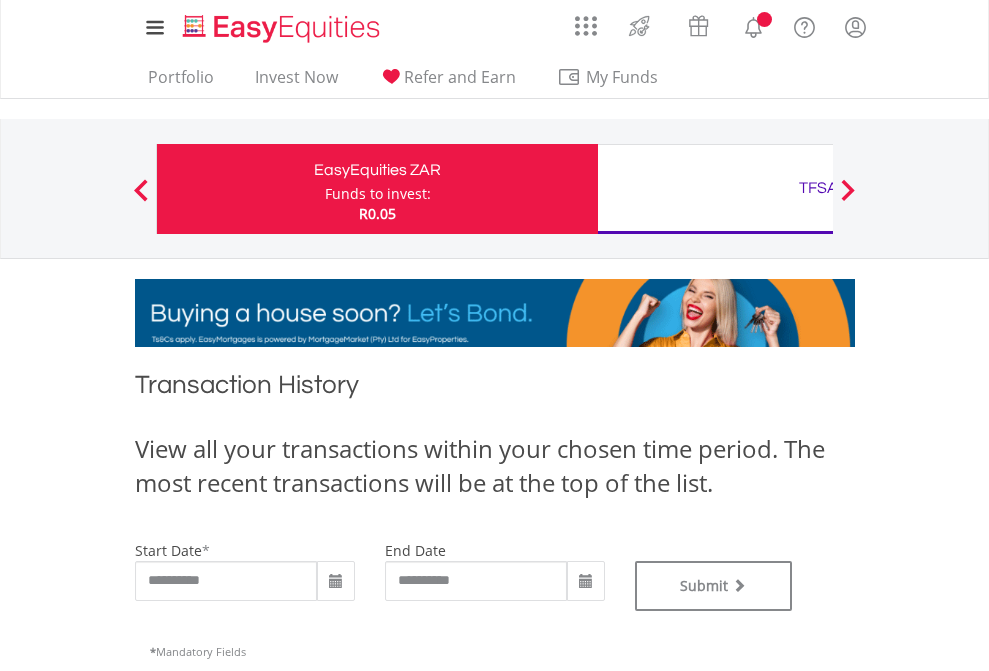 click on "TFSA" at bounding box center (818, 188) 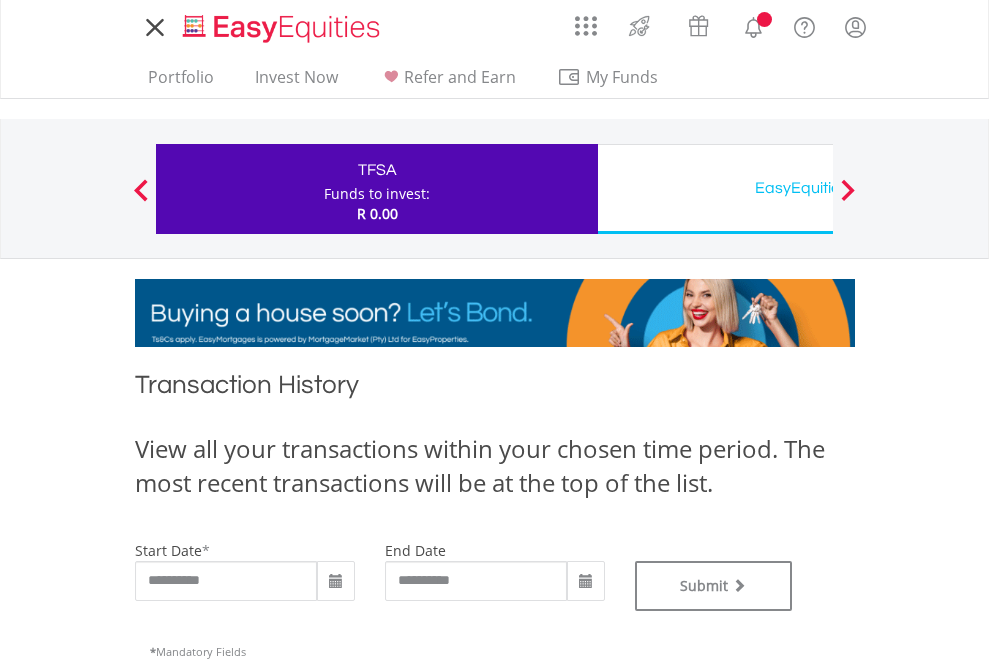 scroll, scrollTop: 0, scrollLeft: 0, axis: both 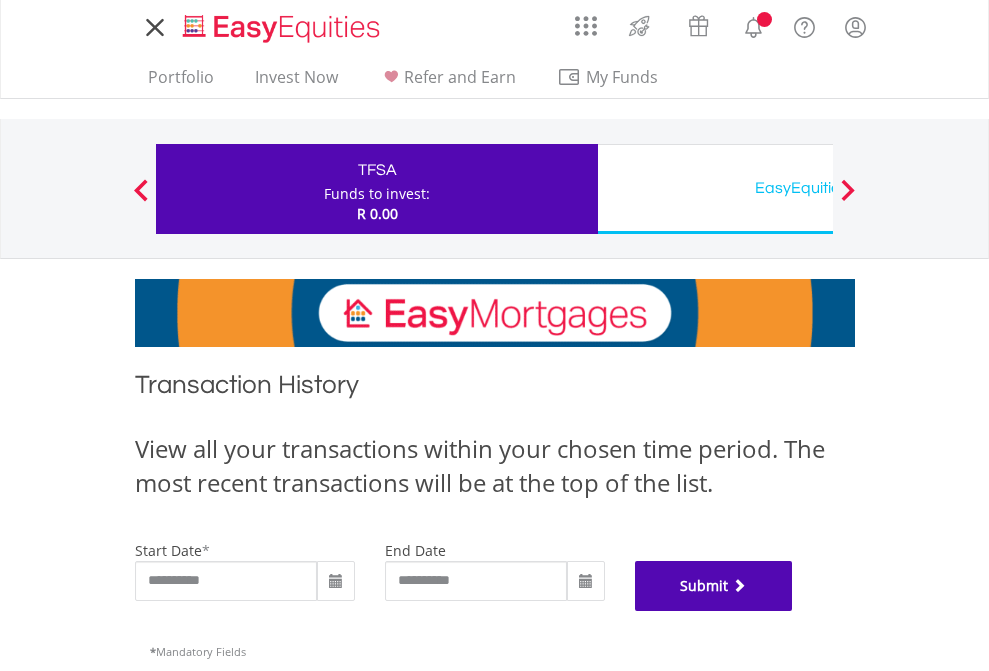 click on "Submit" at bounding box center (714, 586) 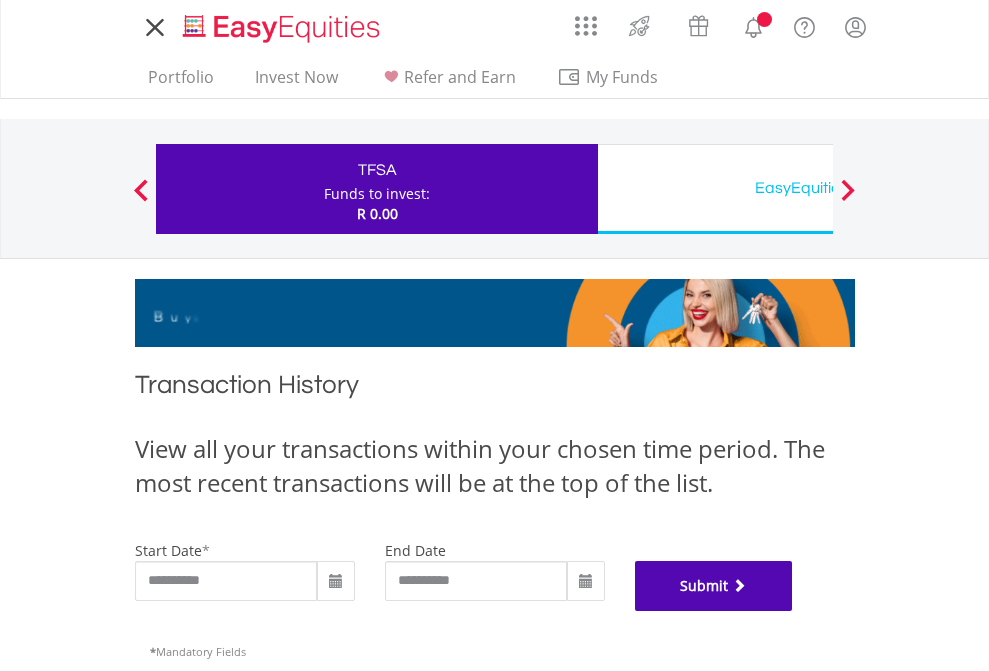 scroll, scrollTop: 811, scrollLeft: 0, axis: vertical 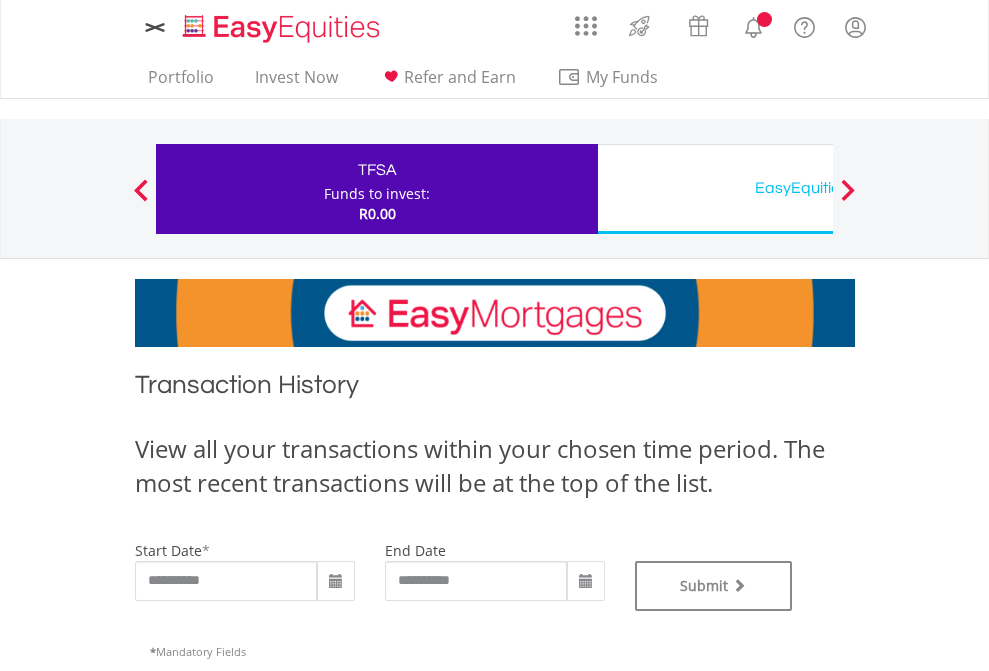 click on "EasyEquities USD" at bounding box center [818, 188] 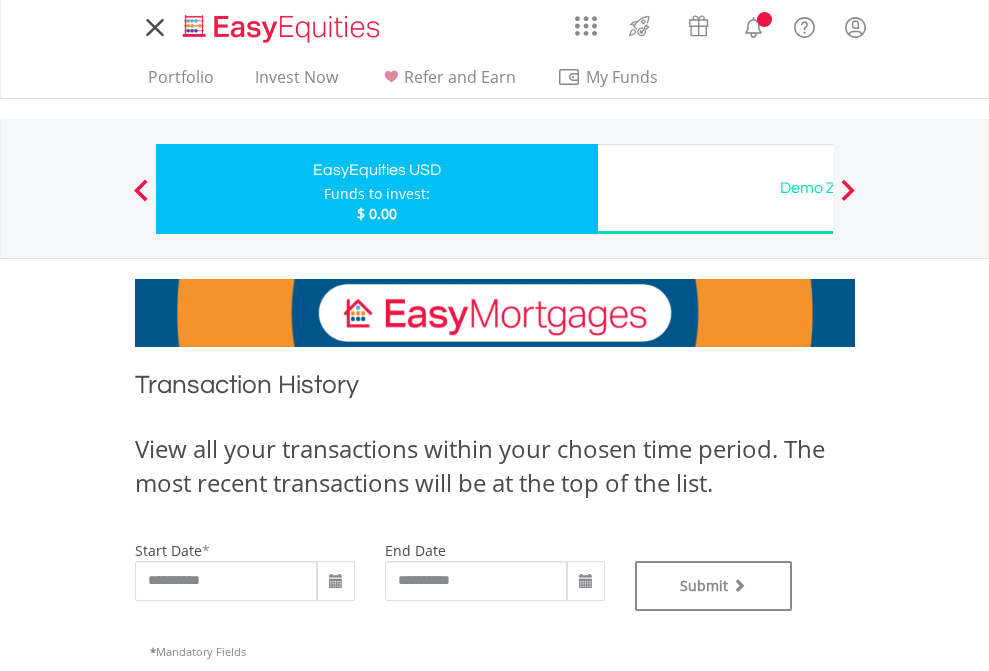 scroll, scrollTop: 0, scrollLeft: 0, axis: both 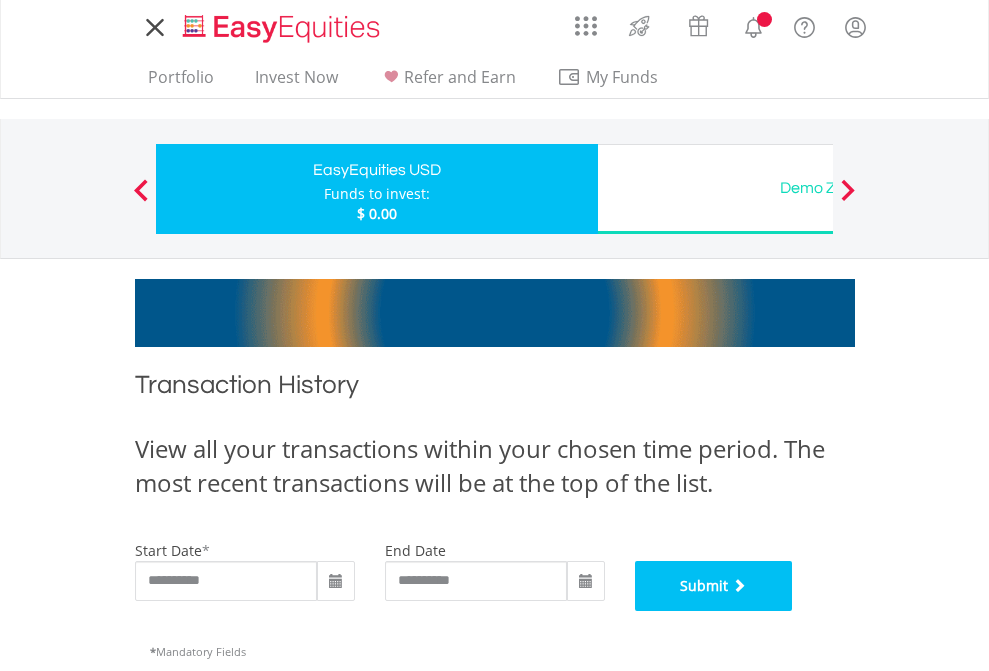 click on "Submit" at bounding box center [714, 586] 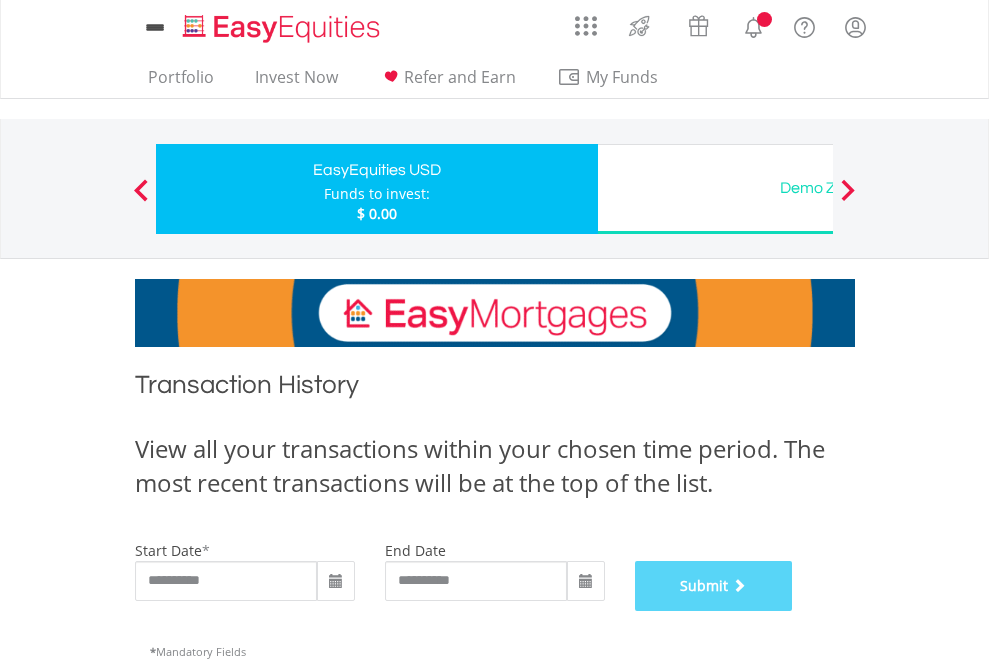 scroll, scrollTop: 811, scrollLeft: 0, axis: vertical 